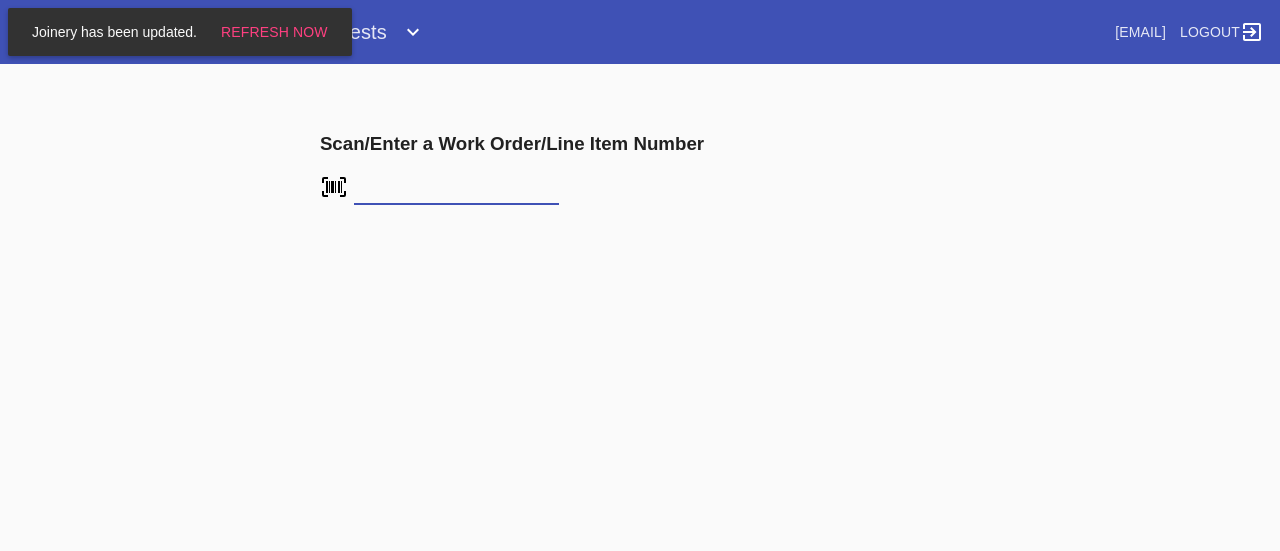 scroll, scrollTop: 0, scrollLeft: 0, axis: both 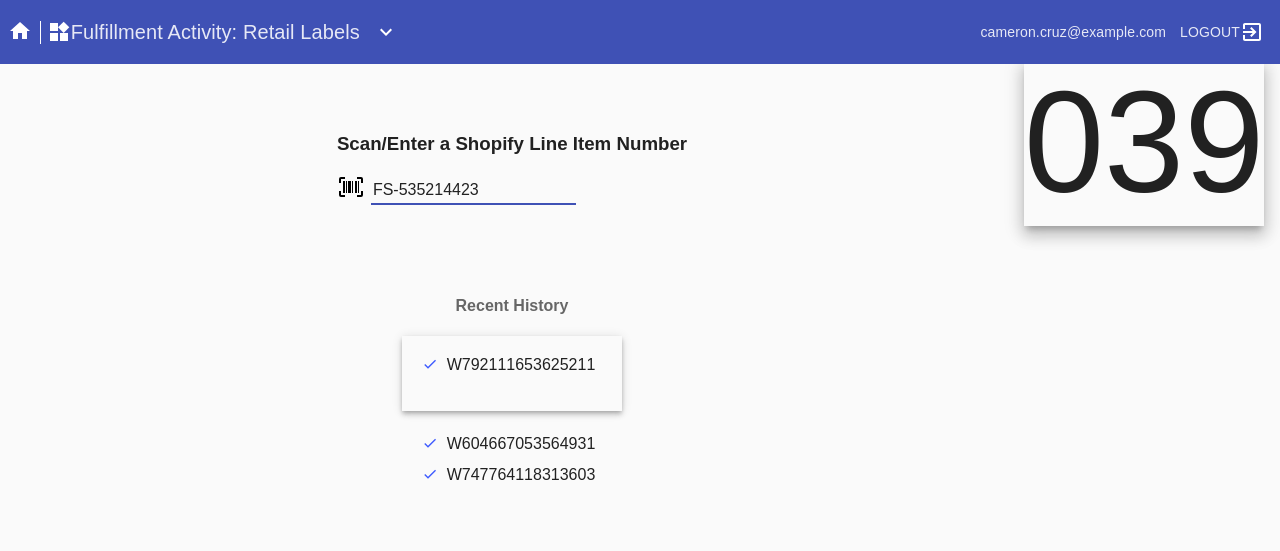 type on "FS-535214423" 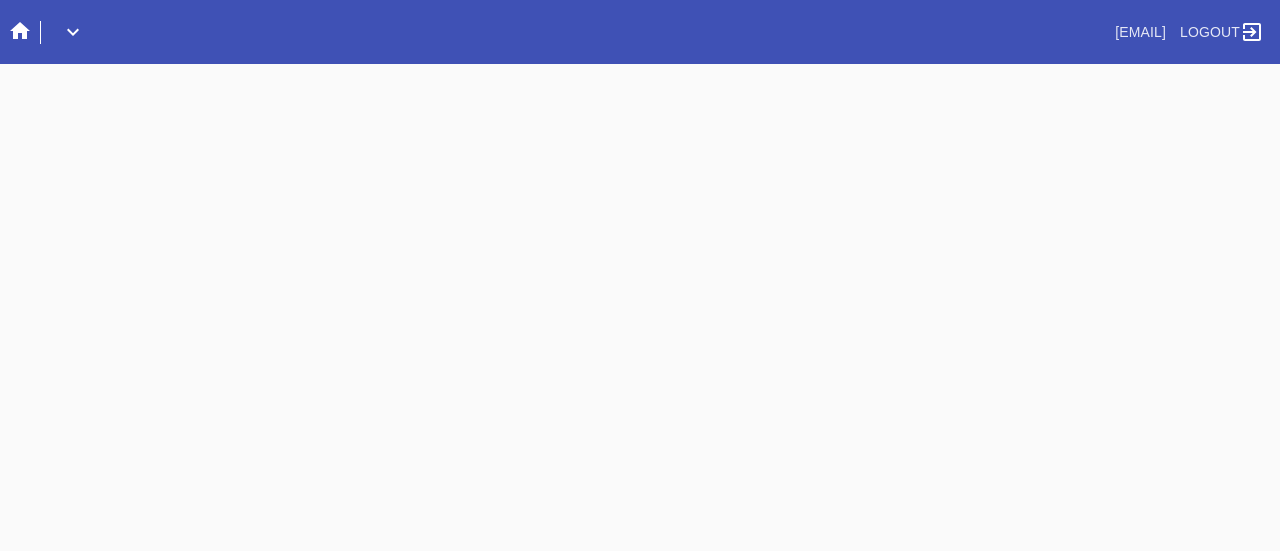 scroll, scrollTop: 0, scrollLeft: 0, axis: both 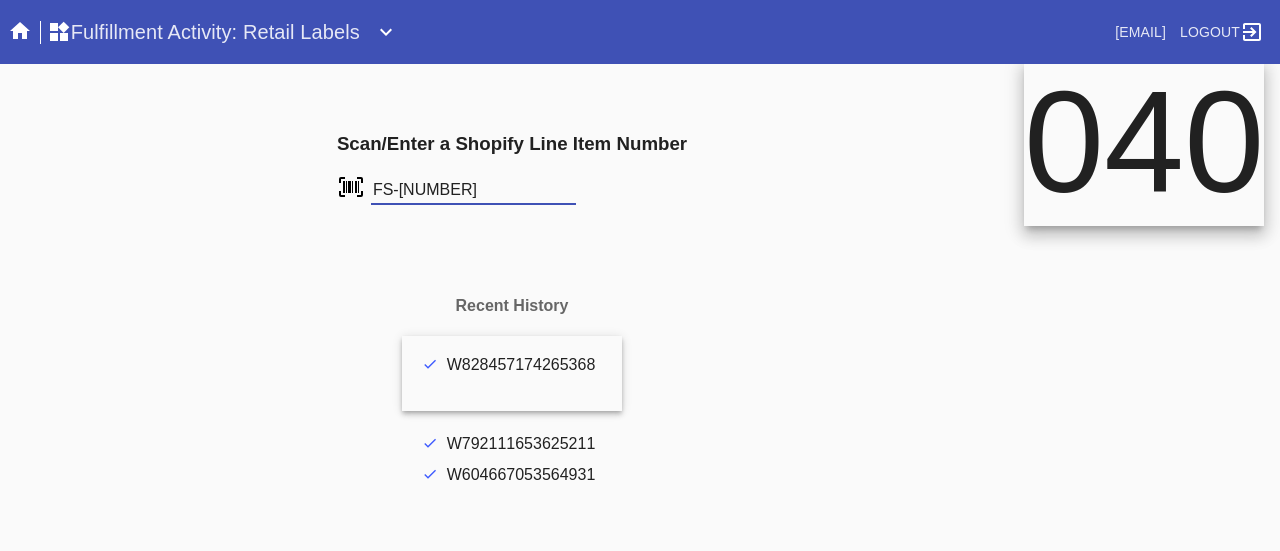 type on "FS-[NUMBER]" 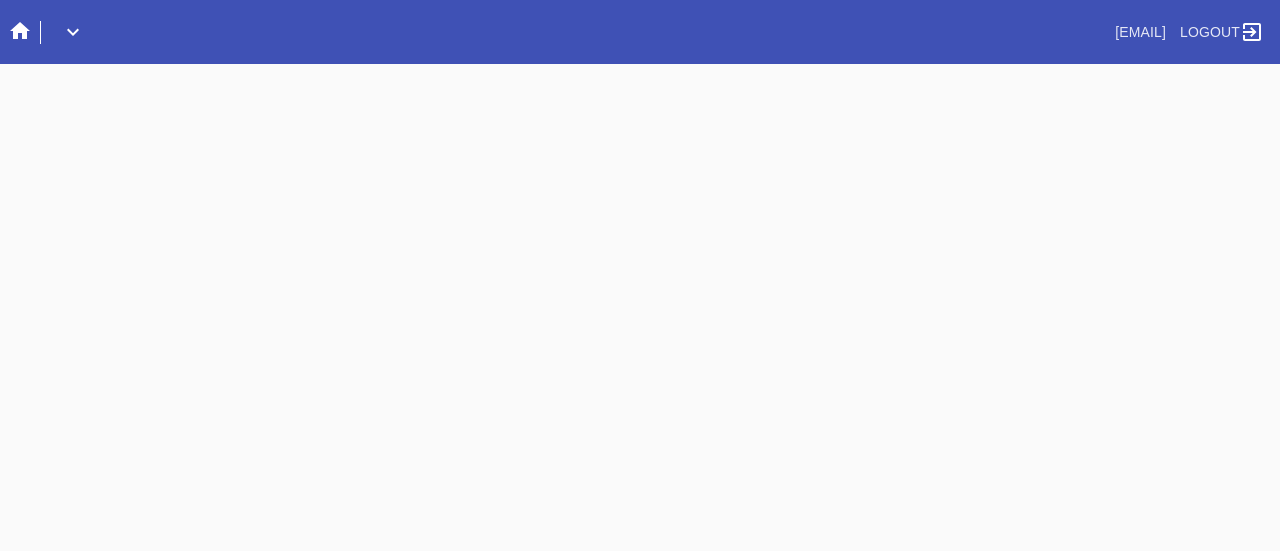 scroll, scrollTop: 0, scrollLeft: 0, axis: both 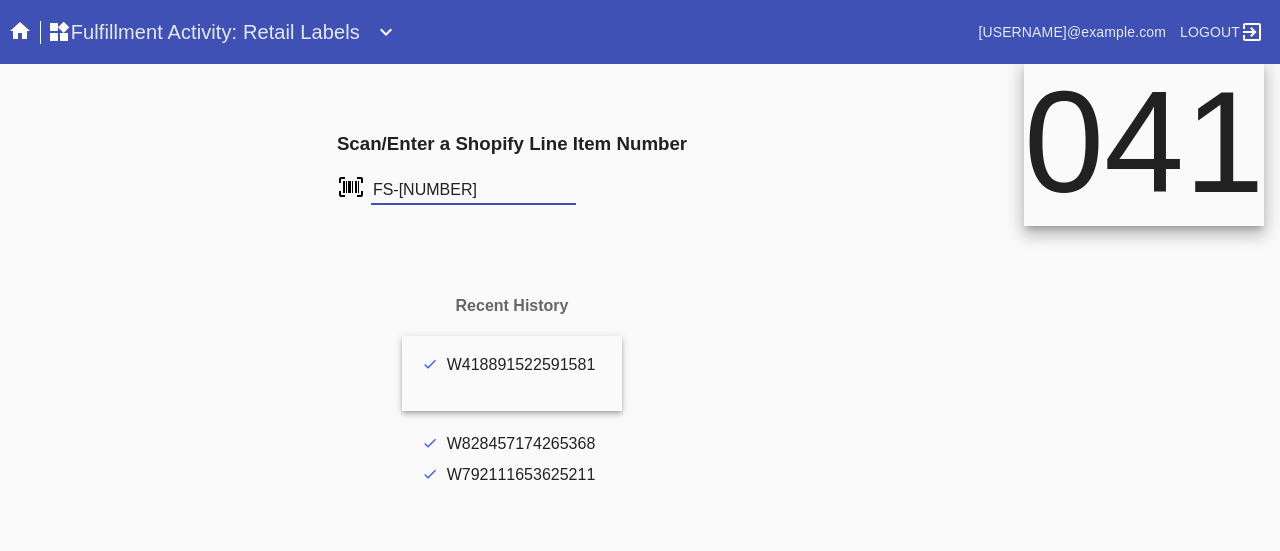 type on "FS-[NUMBER]" 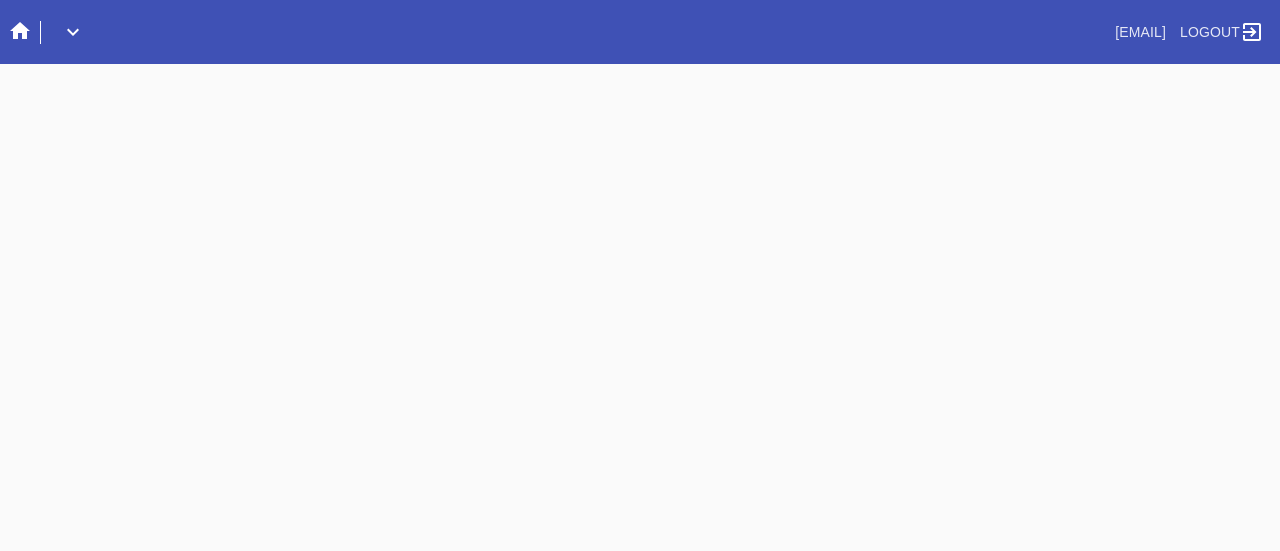 scroll, scrollTop: 0, scrollLeft: 0, axis: both 